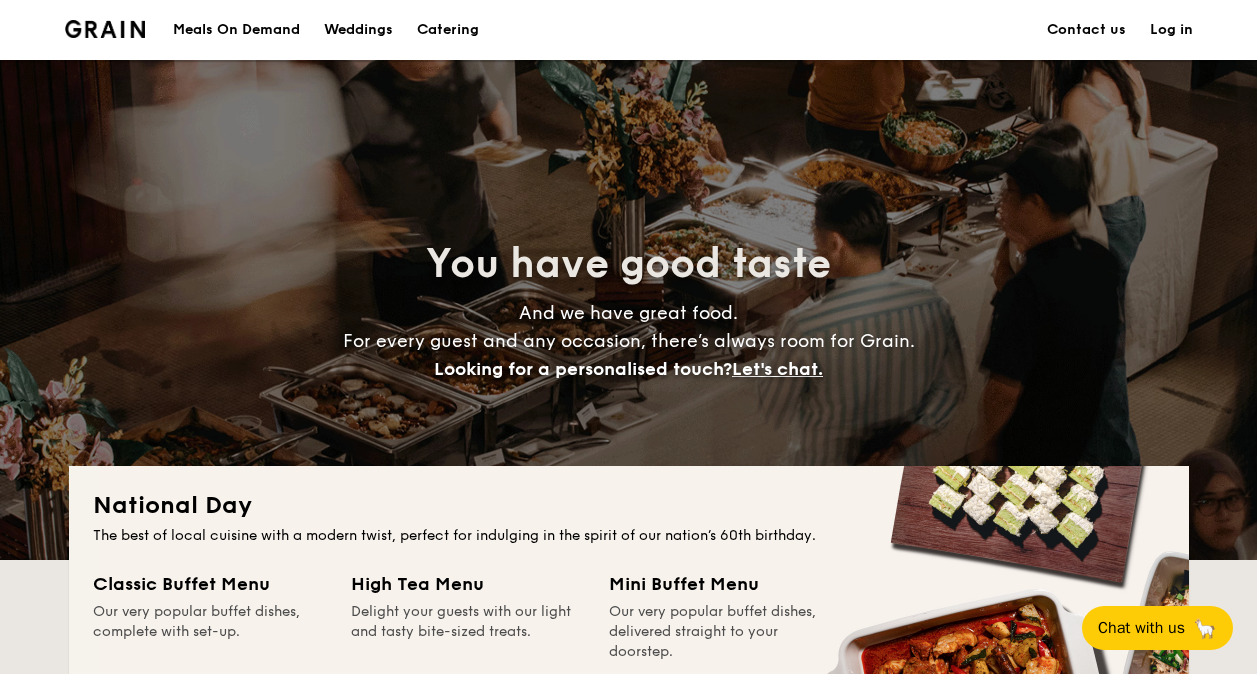 scroll, scrollTop: 0, scrollLeft: 0, axis: both 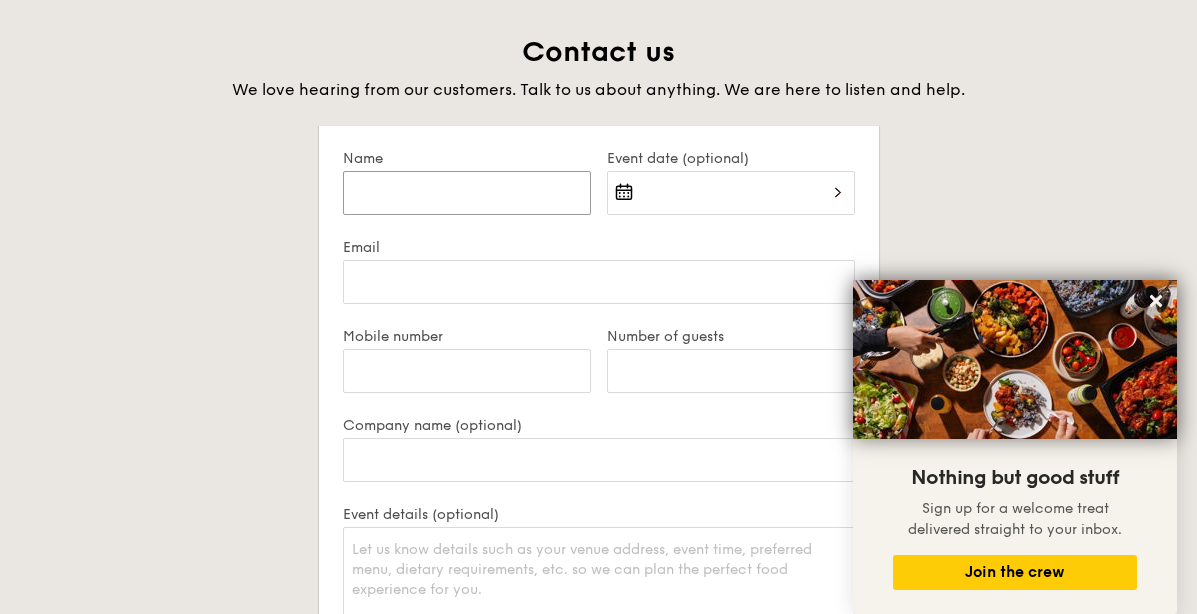 click on "Name" at bounding box center (467, 193) 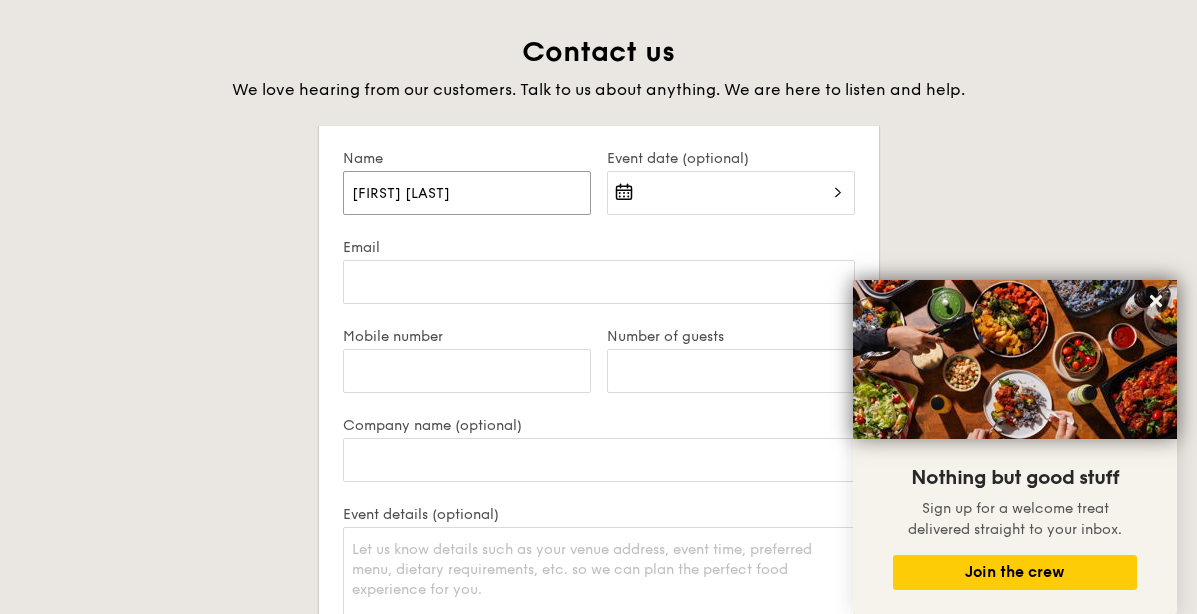 type on "[MONTH] [DAY], [YEAR]" 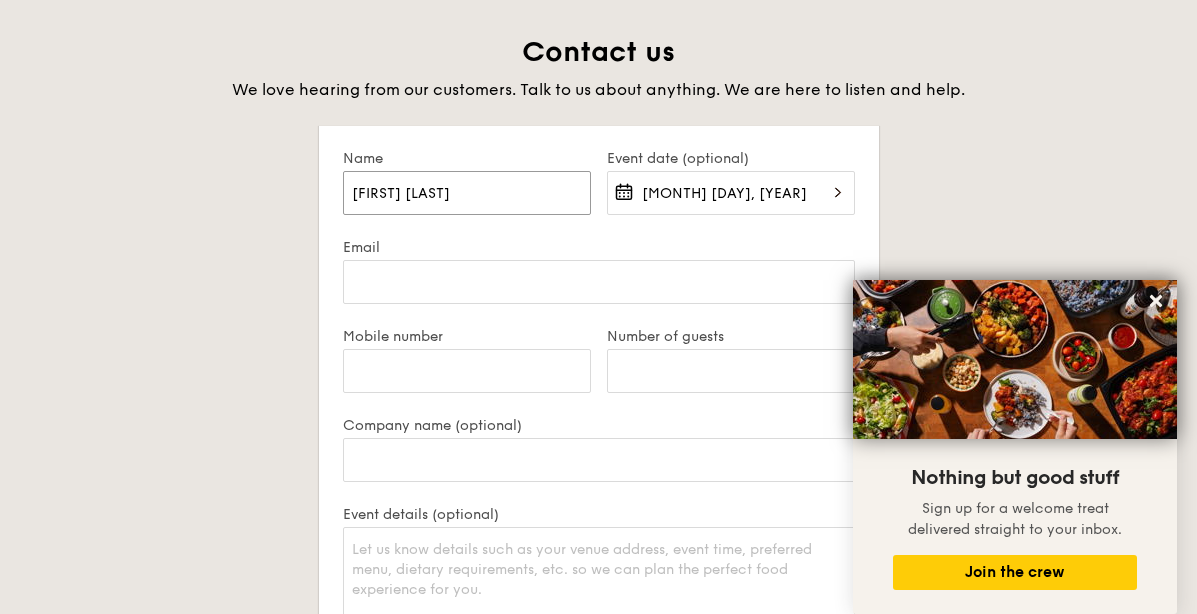 type on "[EMAIL]" 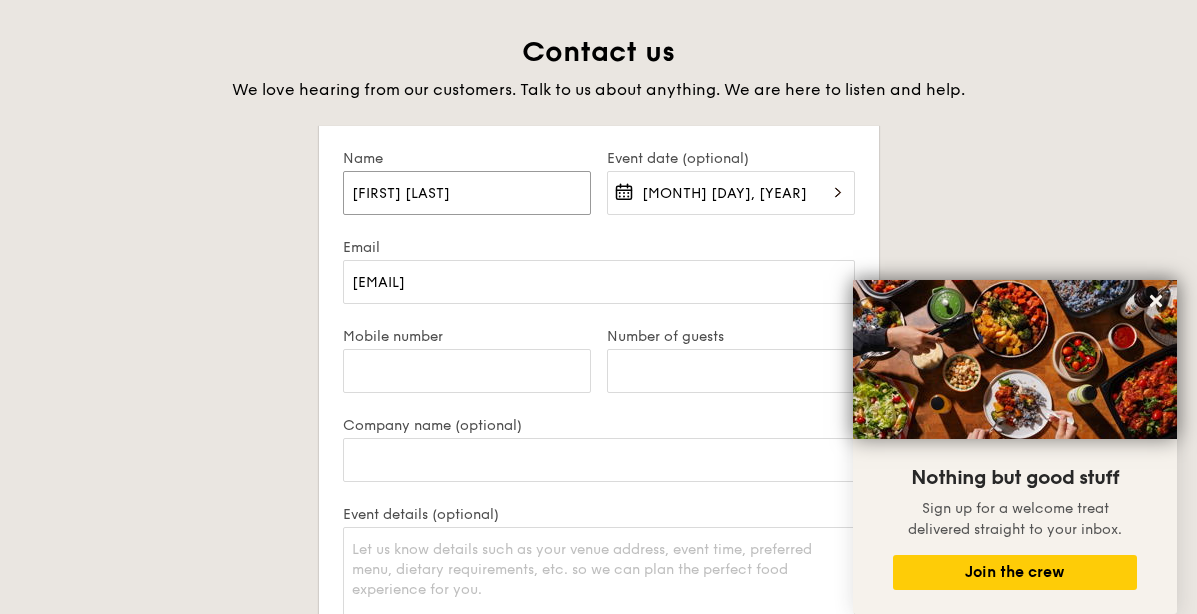 type on "[PHONE]" 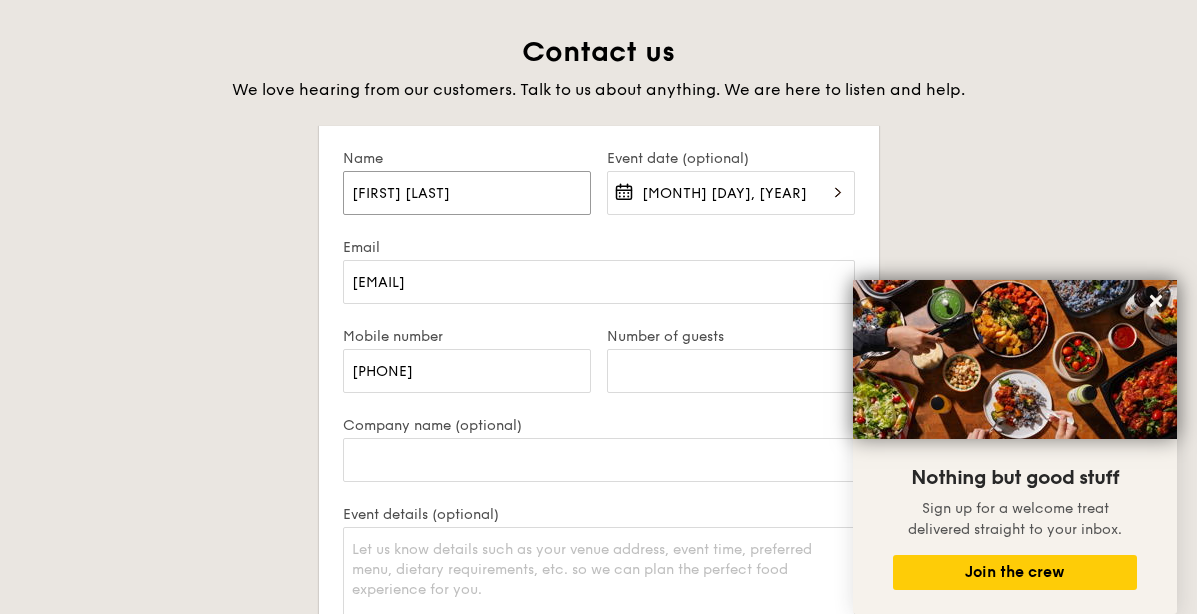 type on "300" 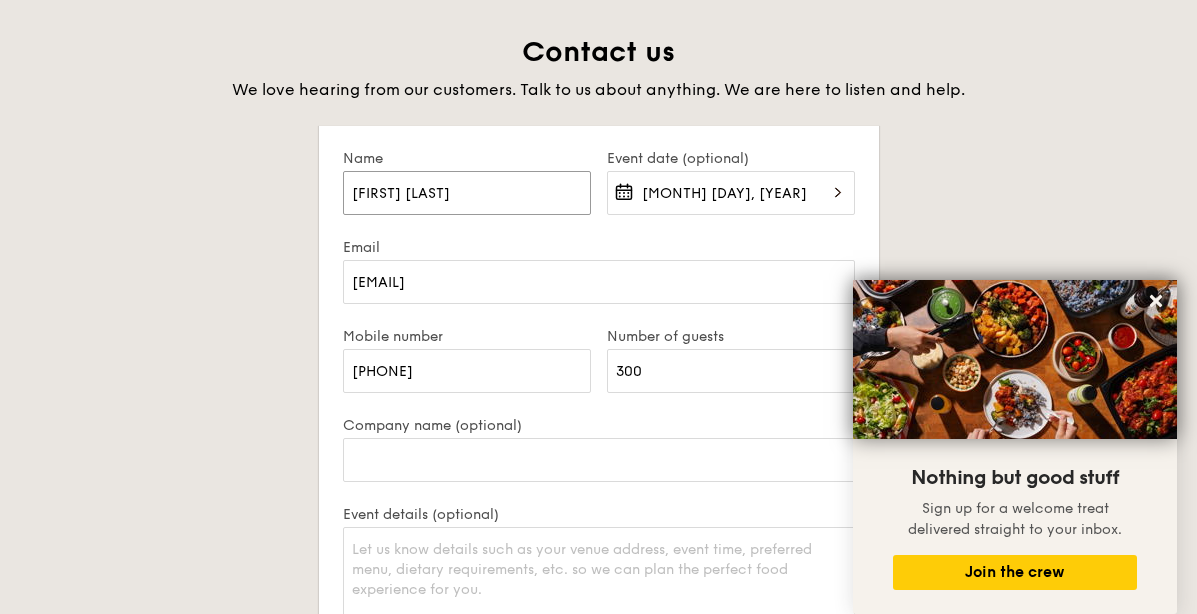 type on "CAAS" 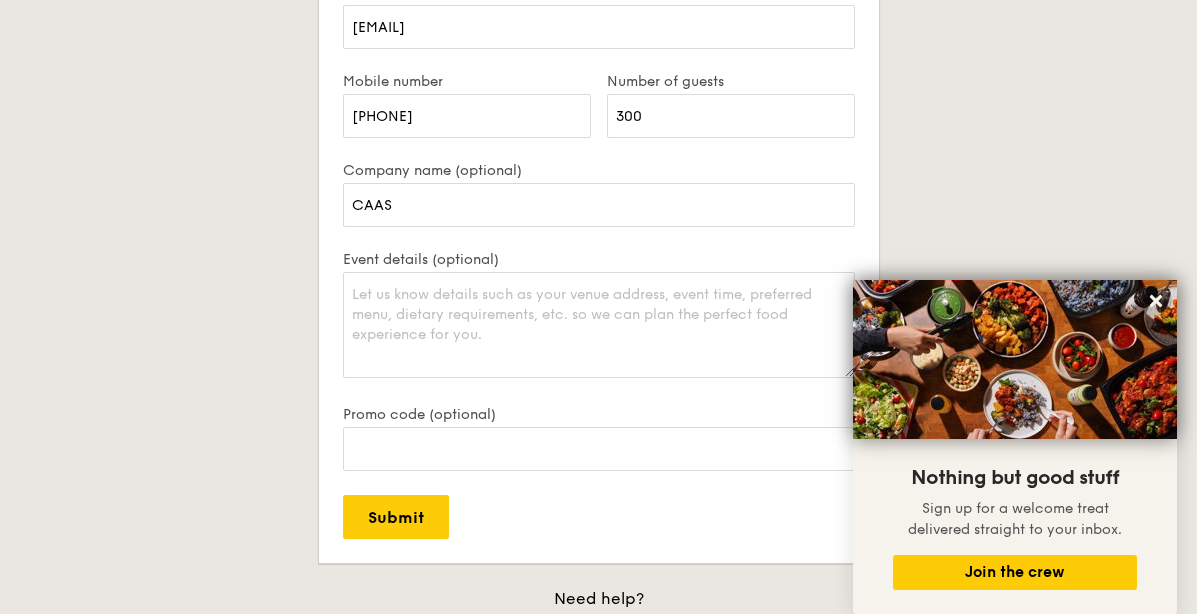 scroll, scrollTop: 4153, scrollLeft: 0, axis: vertical 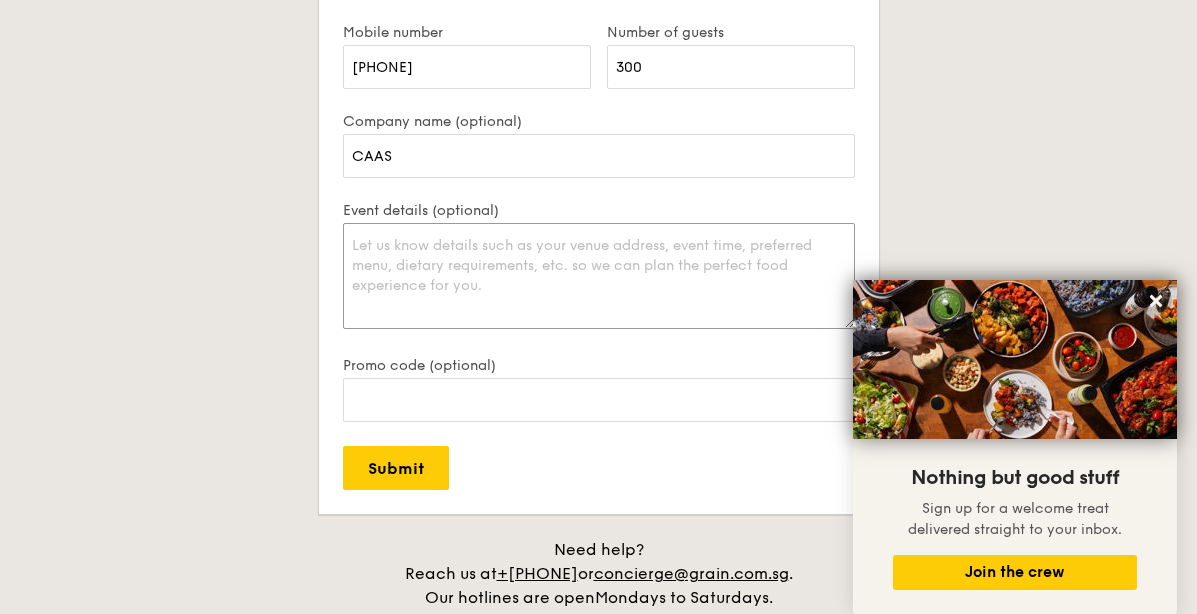 click on "Event details (optional)" at bounding box center (599, 276) 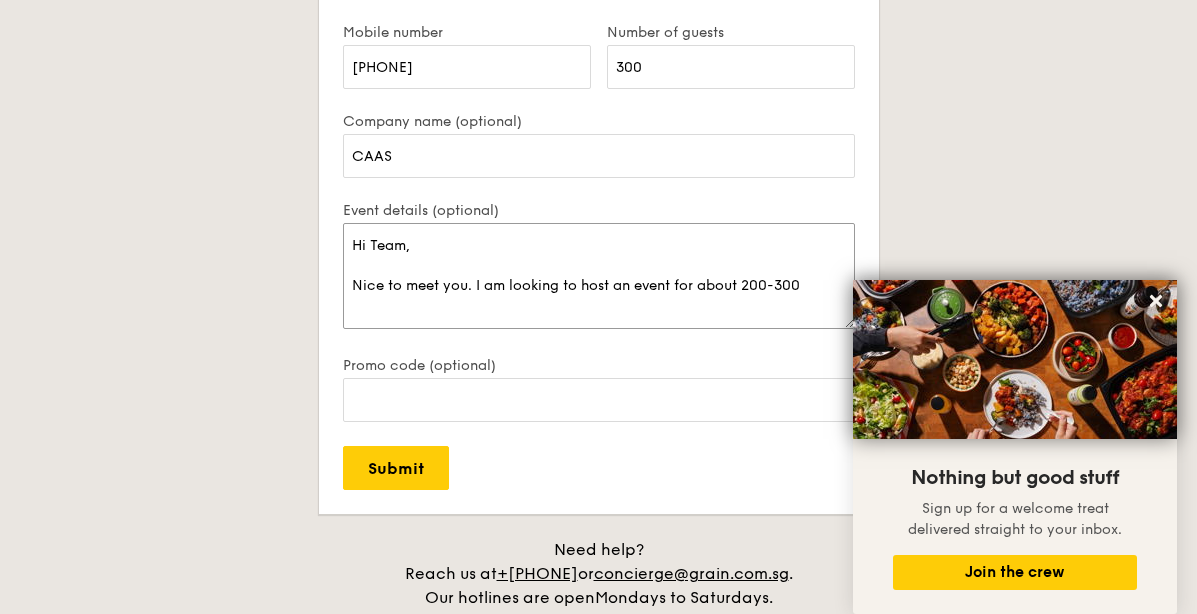 click on "Hi Team,
Nice to meet you. I am looking to host an event for about 200-300" at bounding box center [599, 276] 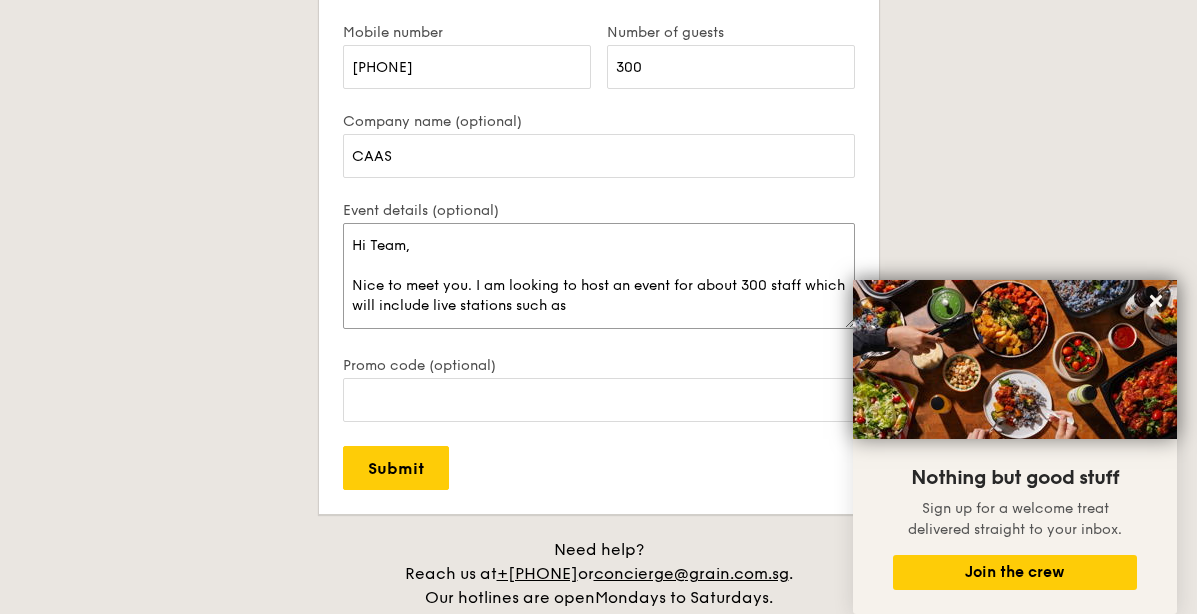 click on "Hi Team,
Nice to meet you. I am looking to host an event for about 300 staff which will include live stations such as" at bounding box center [599, 276] 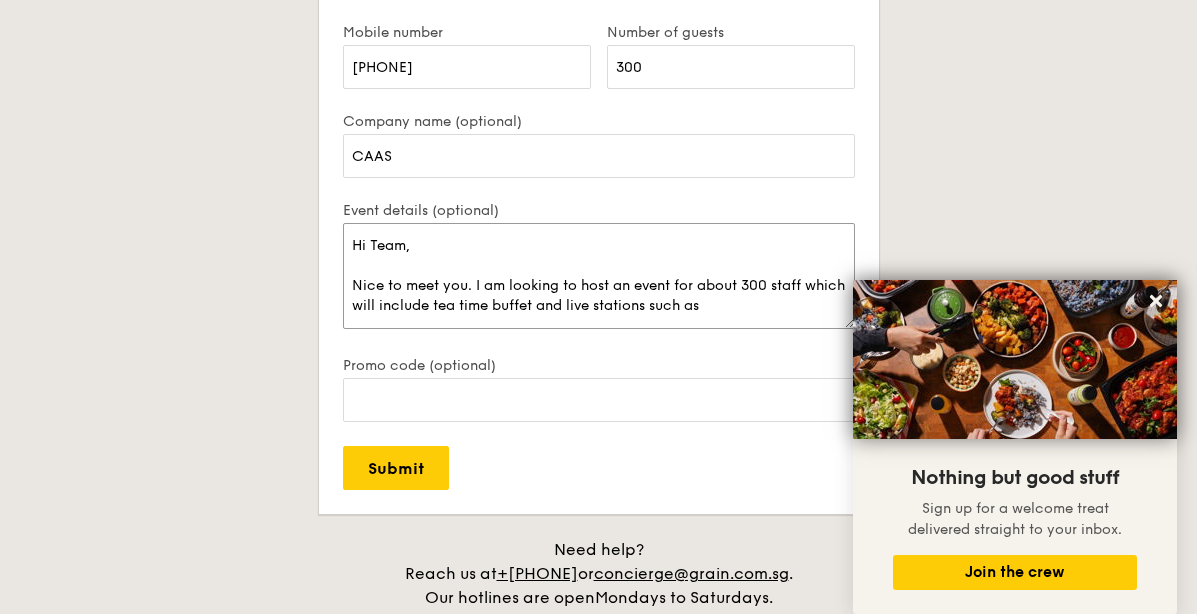 click on "Hi Team,
Nice to meet you. I am looking to host an event for about 300 staff which will include tea time buffet and live stations such as" at bounding box center [599, 276] 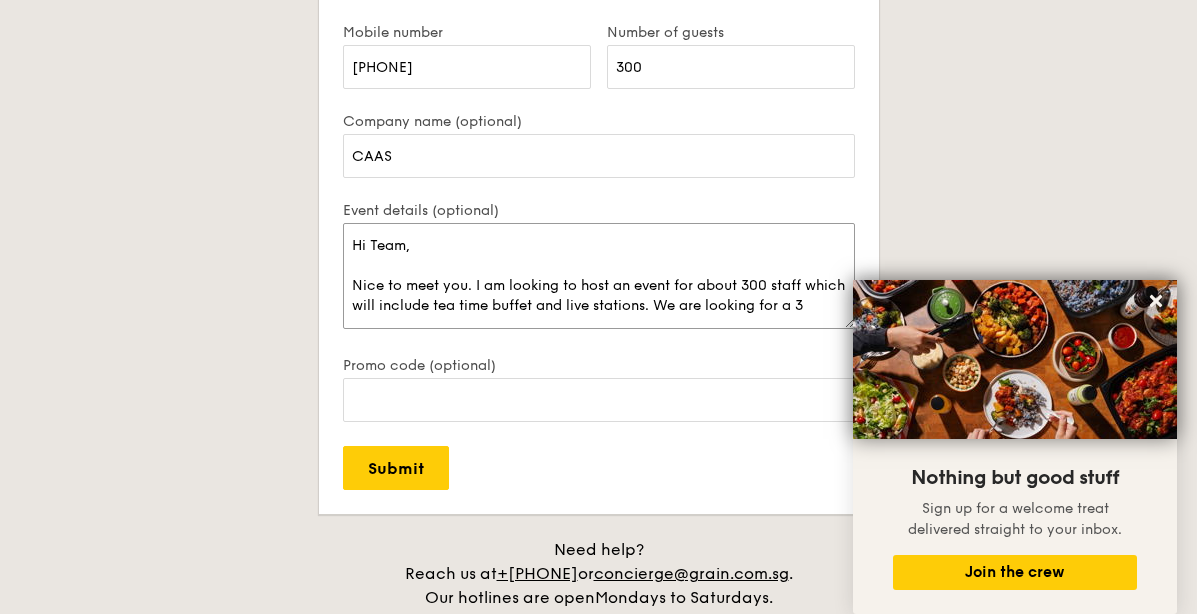 scroll, scrollTop: 6, scrollLeft: 0, axis: vertical 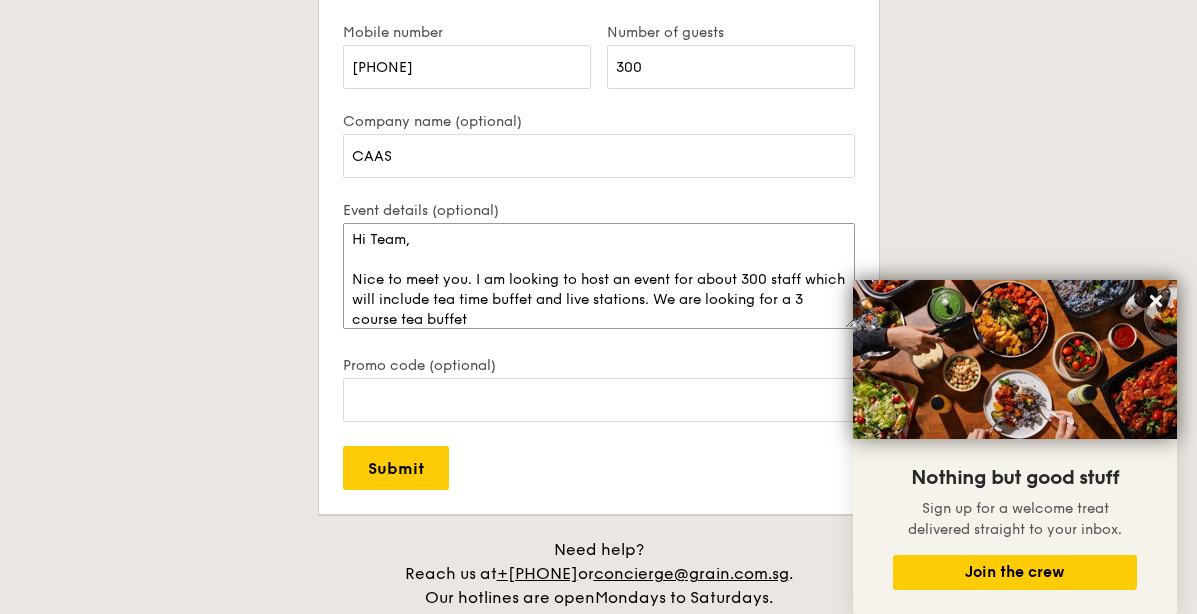 click on "Hi Team,
Nice to meet you. I am looking to host an event for about 300 staff which will include tea time buffet and live stations. We are looking for a 3 course tea buffet" at bounding box center [599, 276] 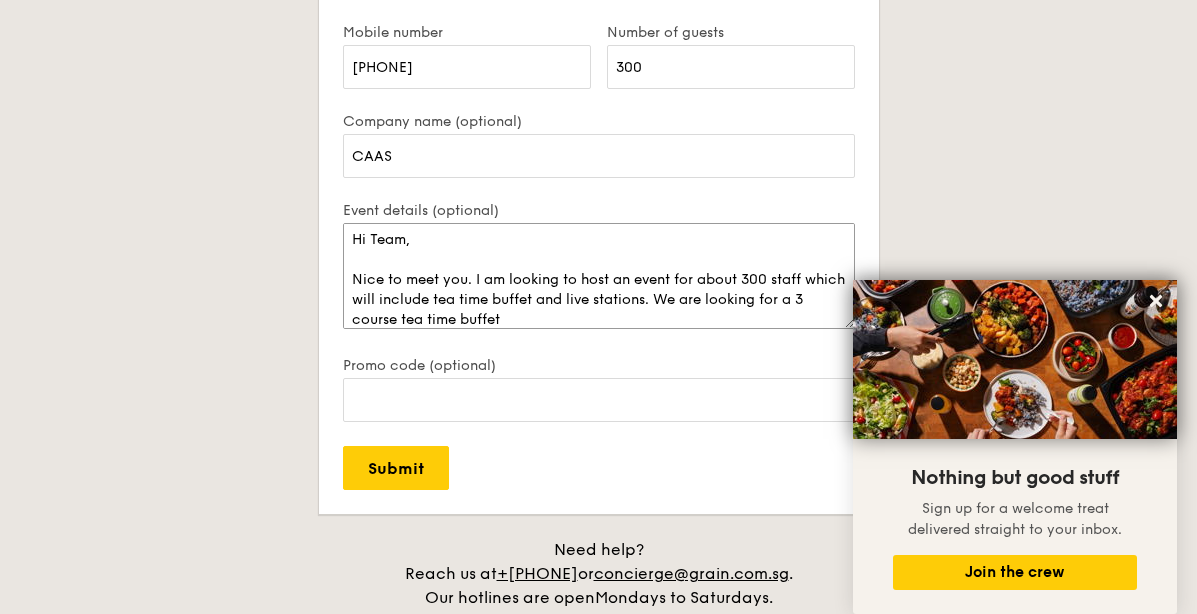 click on "Hi Team,
Nice to meet you. I am looking to host an event for about 300 staff which will include tea time buffet and live stations. We are looking for a 3 course tea time buffet" at bounding box center [599, 276] 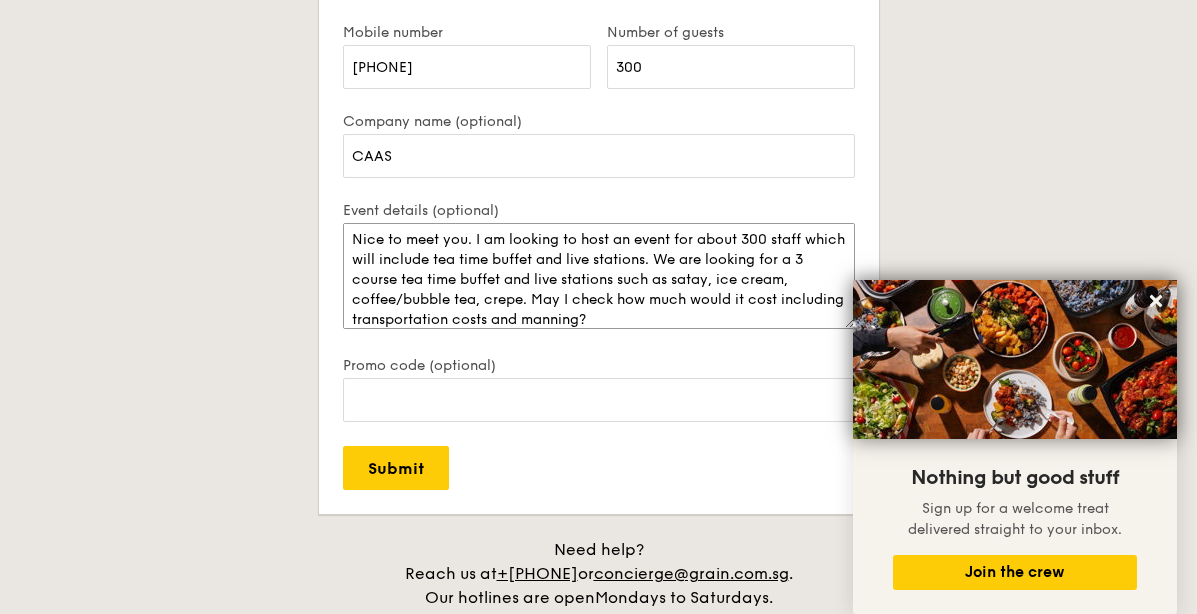scroll, scrollTop: 86, scrollLeft: 0, axis: vertical 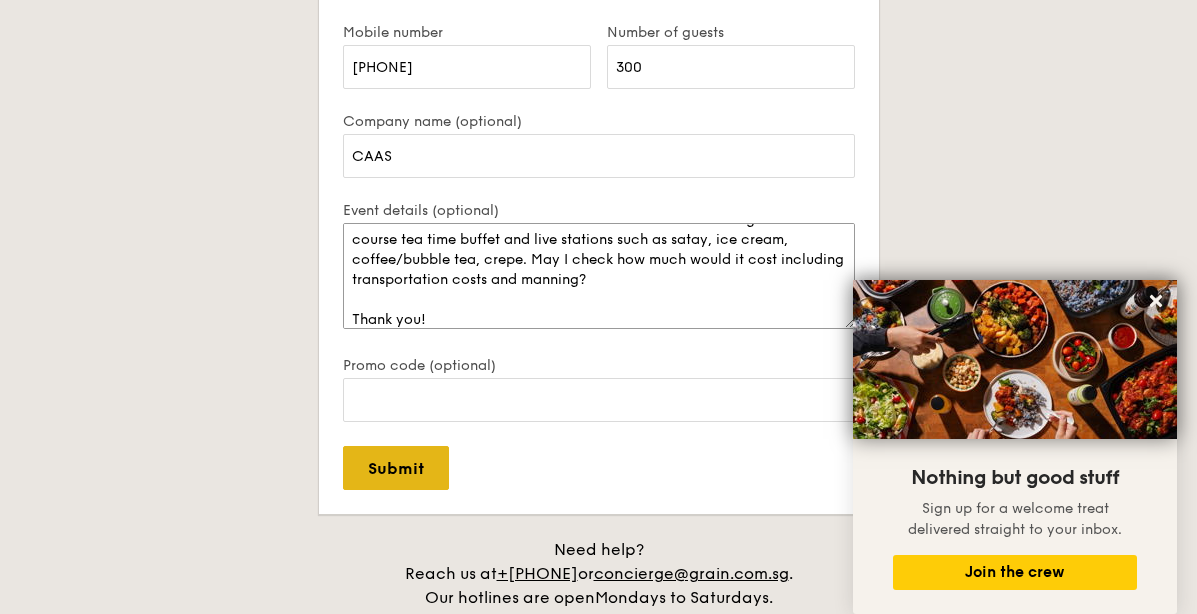 type on "Hi Team,
Nice to meet you. I am looking to host an event for about 300 staff which will include tea time buffet and live stations. We are looking for a 3 course tea time buffet and live stations such as satay, ice cream, coffee/bubble tea, crepe. May I check how much would it cost including transportation costs and manning?
Thank you!" 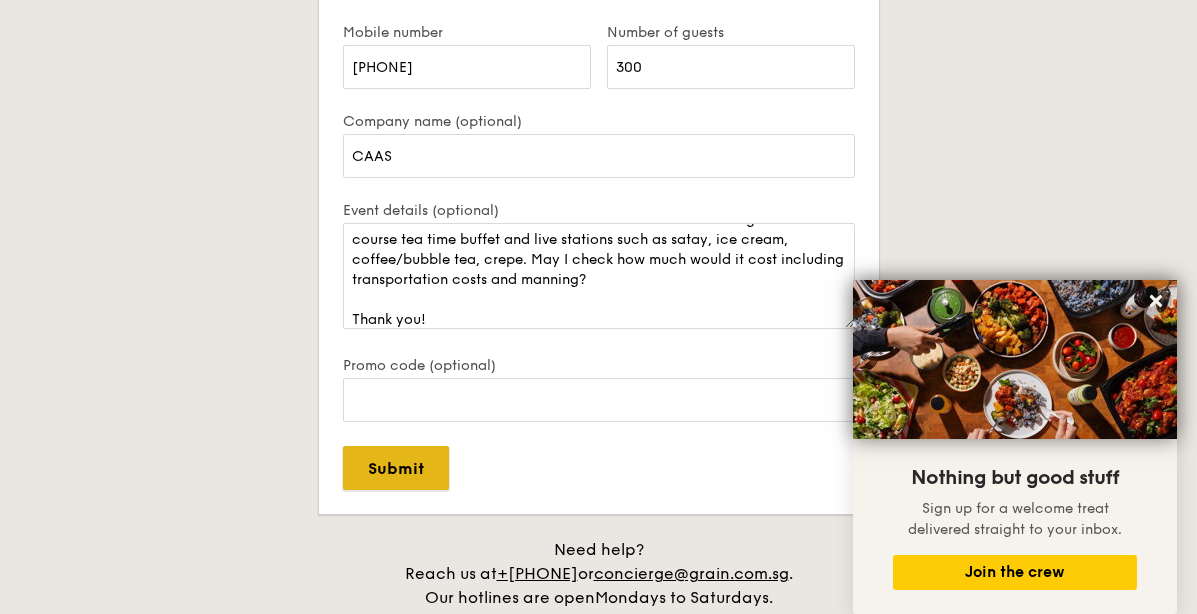 click on "Submit" at bounding box center (396, 468) 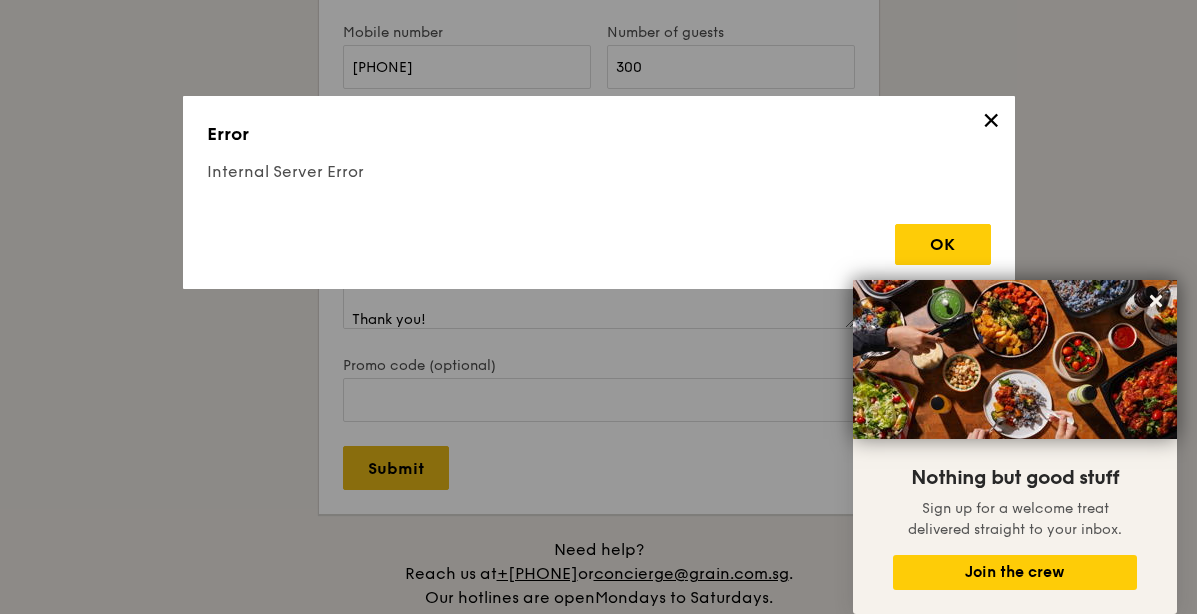 scroll, scrollTop: 4052, scrollLeft: 0, axis: vertical 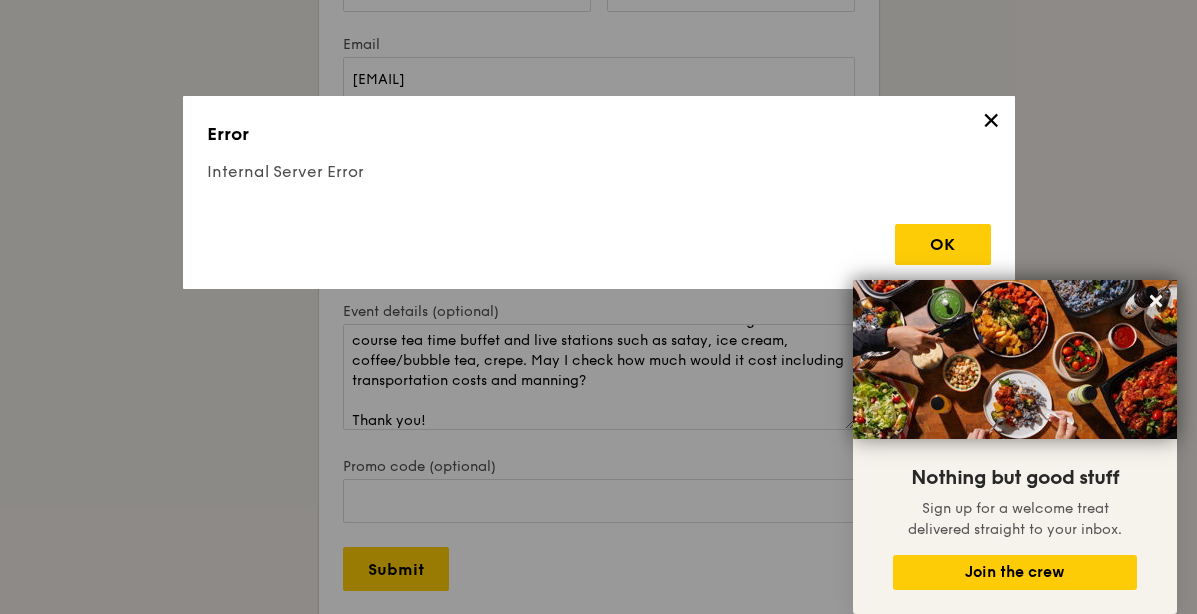 click on "✕" at bounding box center [991, 124] 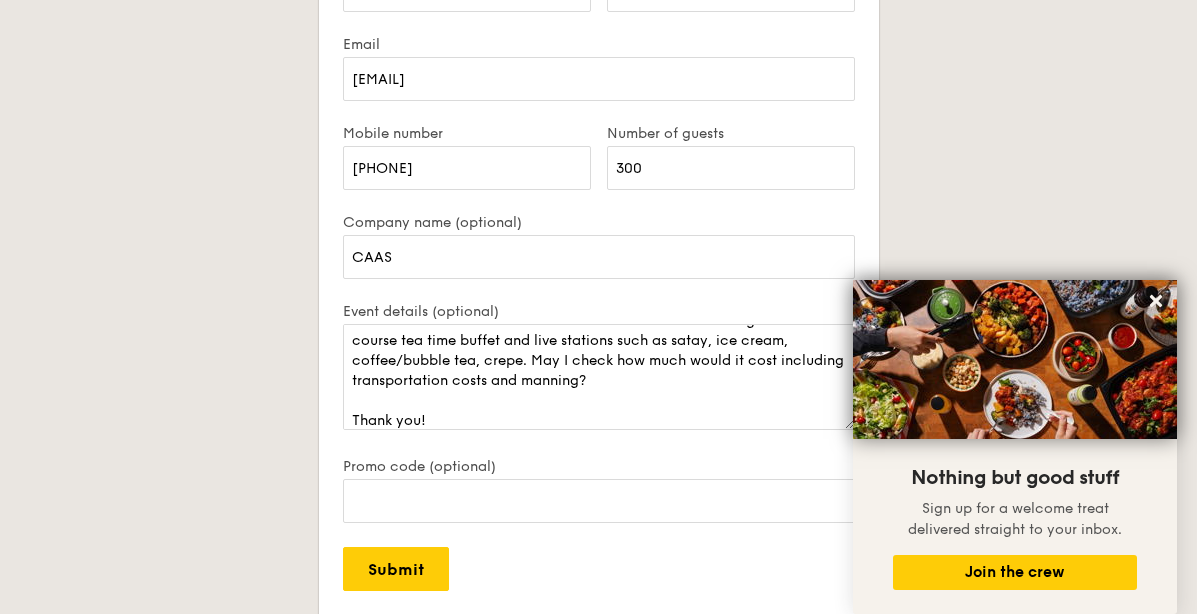 scroll, scrollTop: 0, scrollLeft: 0, axis: both 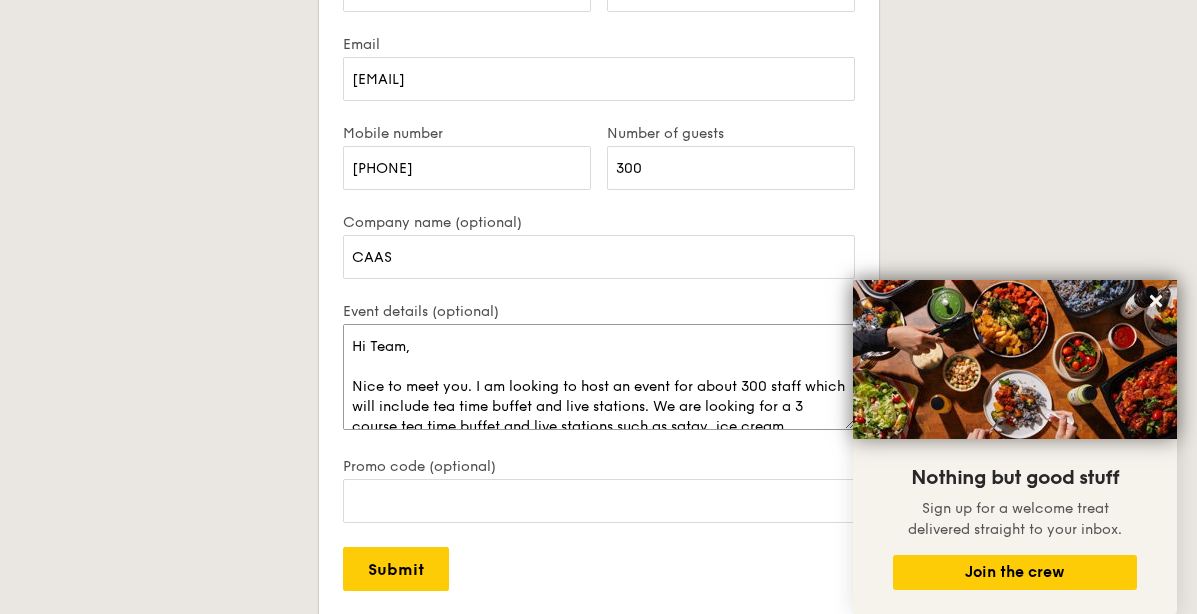drag, startPoint x: 482, startPoint y: 425, endPoint x: 203, endPoint y: 354, distance: 287.89233 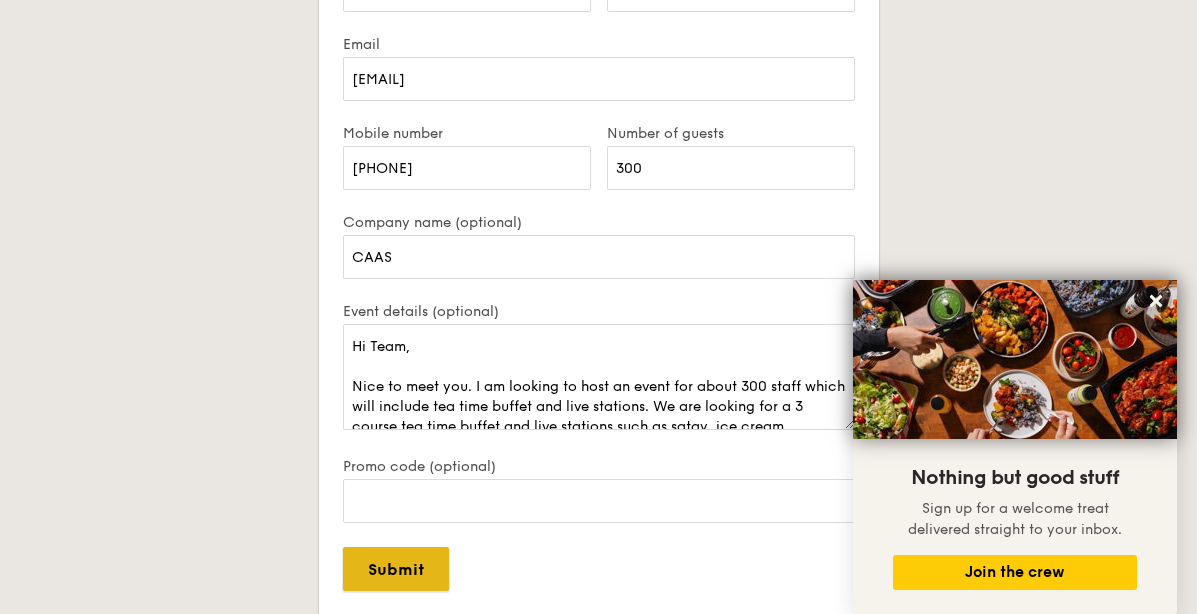 click on "Submit" at bounding box center [396, 569] 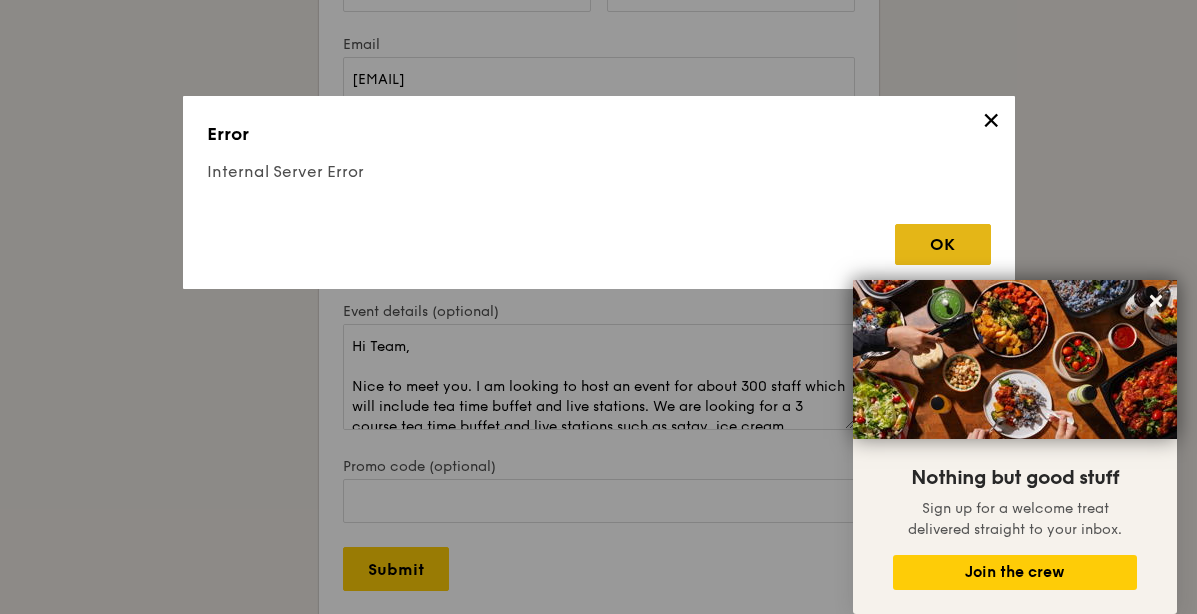 click on "OK" at bounding box center (943, 244) 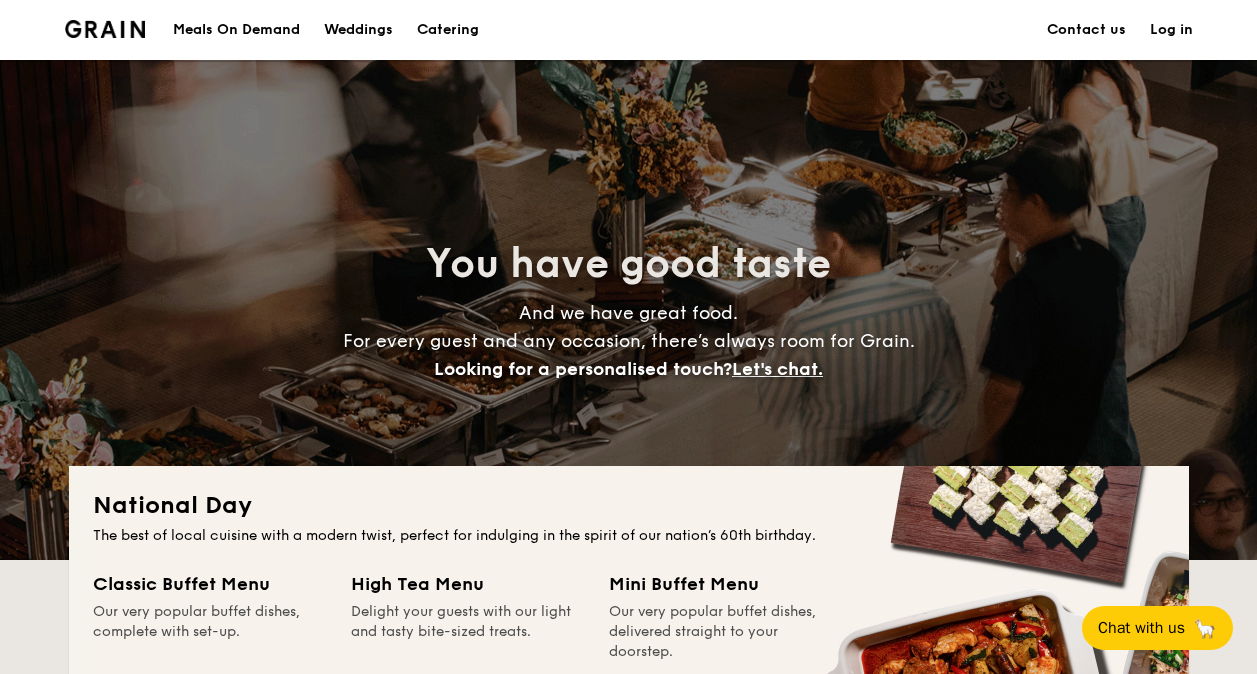 scroll, scrollTop: 4051, scrollLeft: 0, axis: vertical 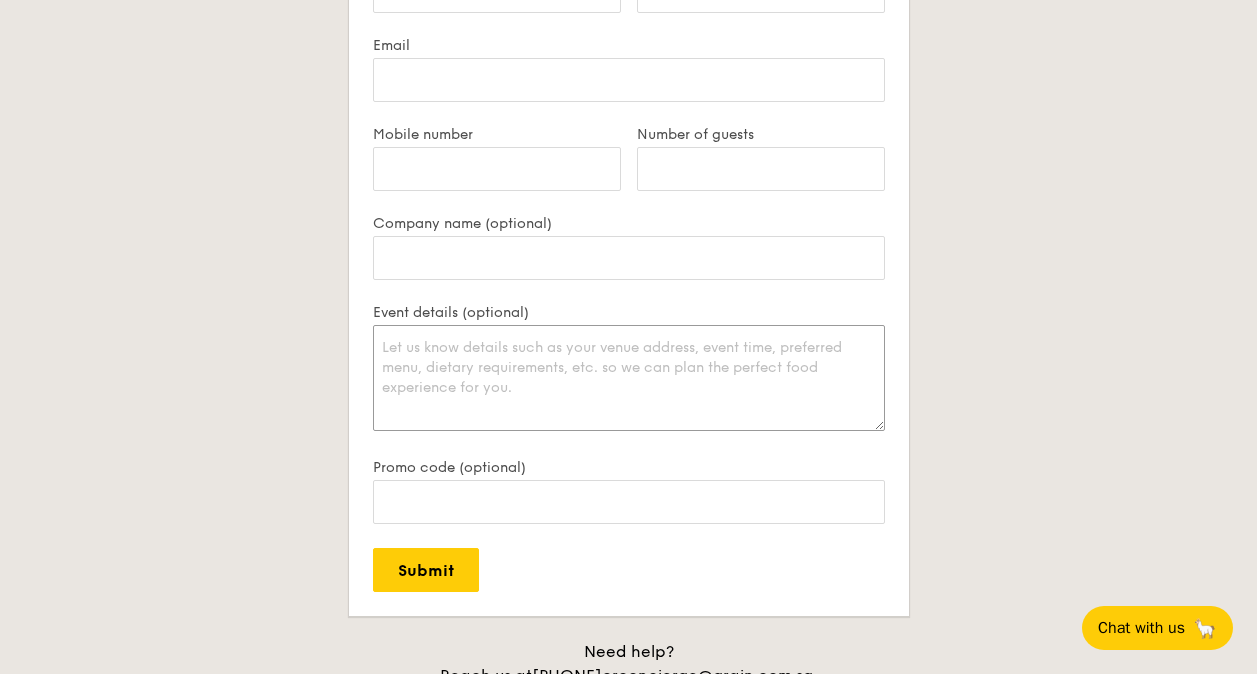click on "Event details (optional)" at bounding box center [629, 378] 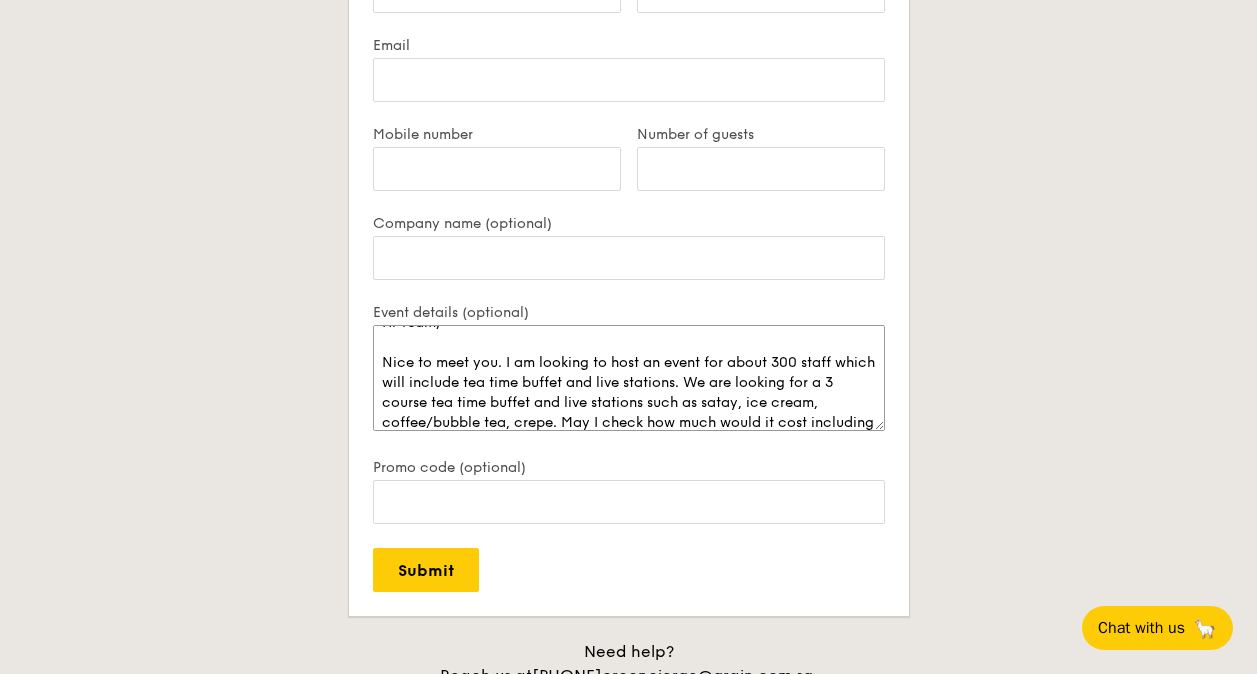 scroll, scrollTop: 0, scrollLeft: 0, axis: both 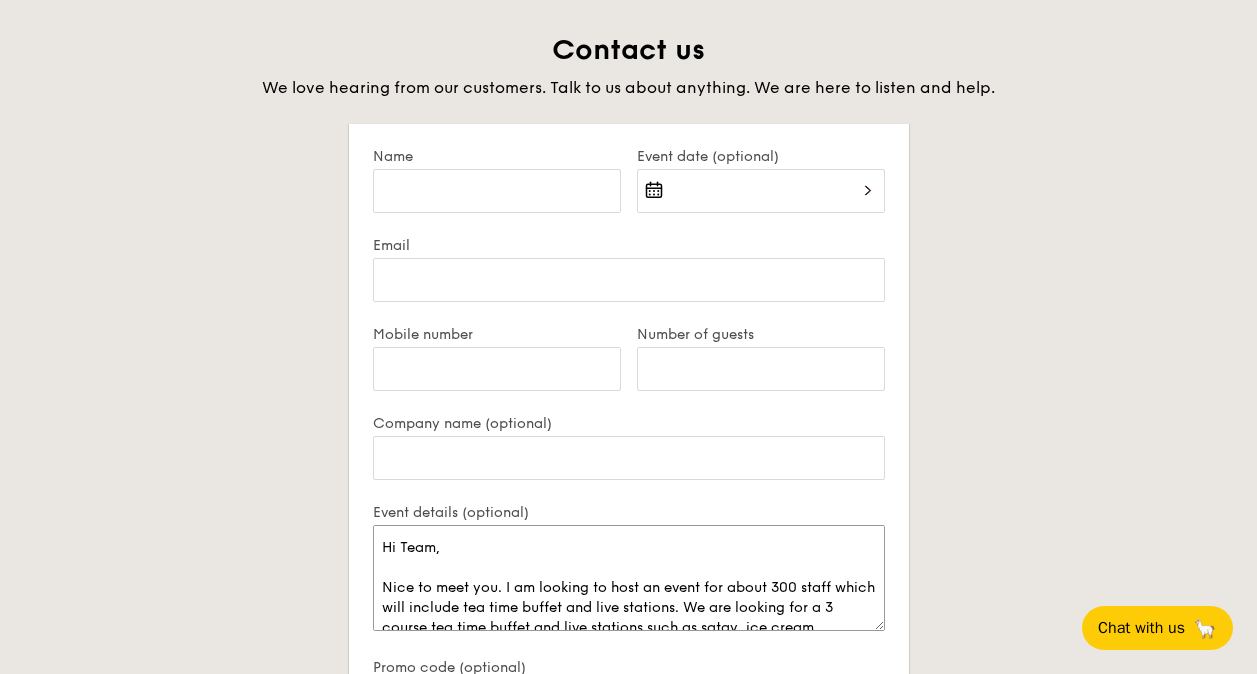 type on "Hi Team,
Nice to meet you. I am looking to host an event for about 300 staff which will include tea time buffet and live stations. We are looking for a 3 course tea time buffet and live stations such as satay, ice cream, coffee/bubble tea, crepe. May I check how much would it cost including transportation costs and manning?
Thank you!" 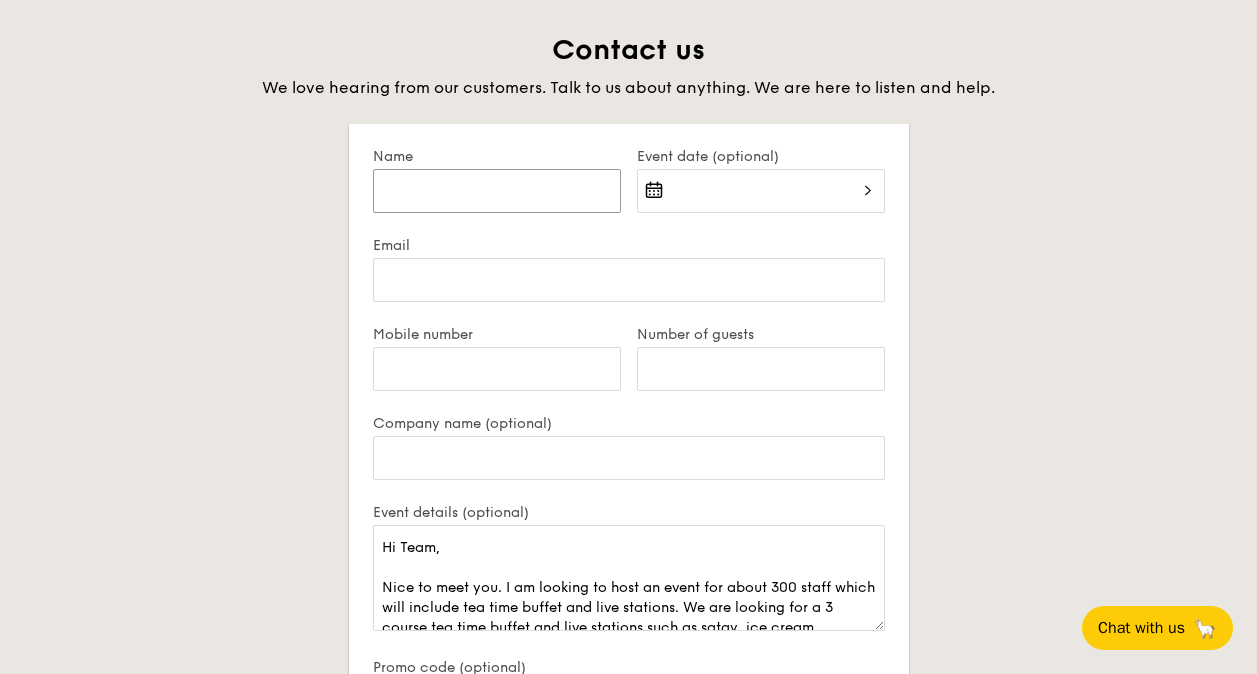 click on "Name" at bounding box center [497, 191] 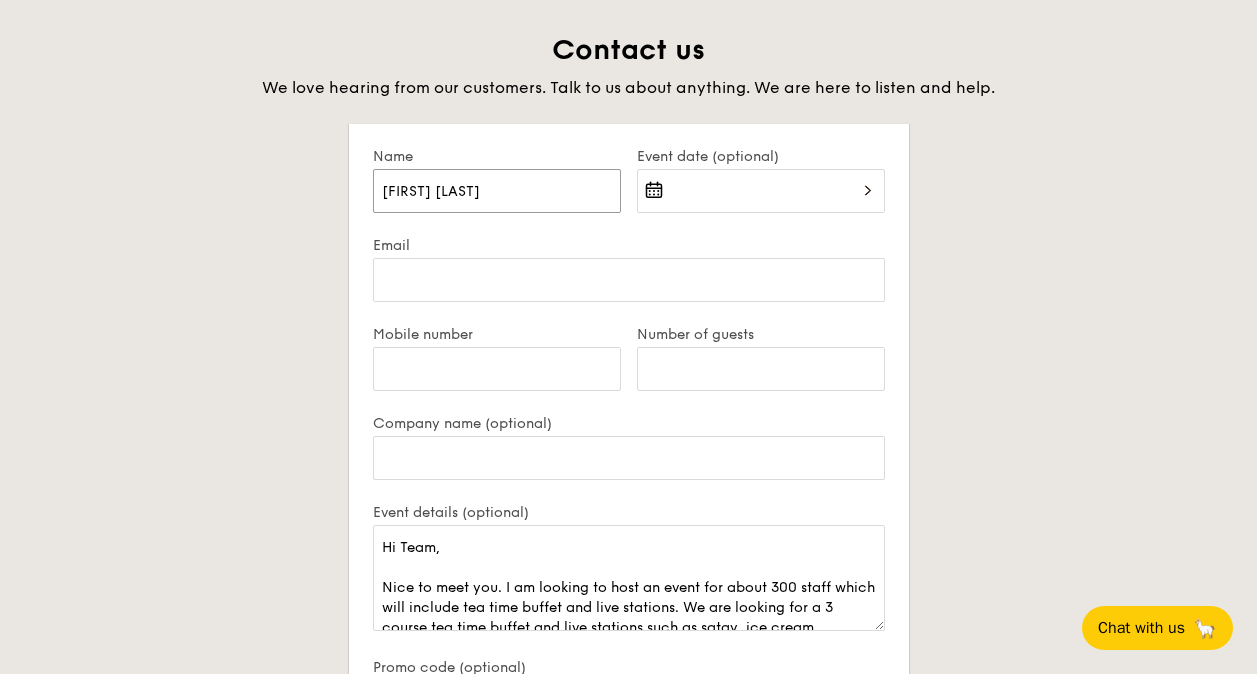 type on "[DATE]" 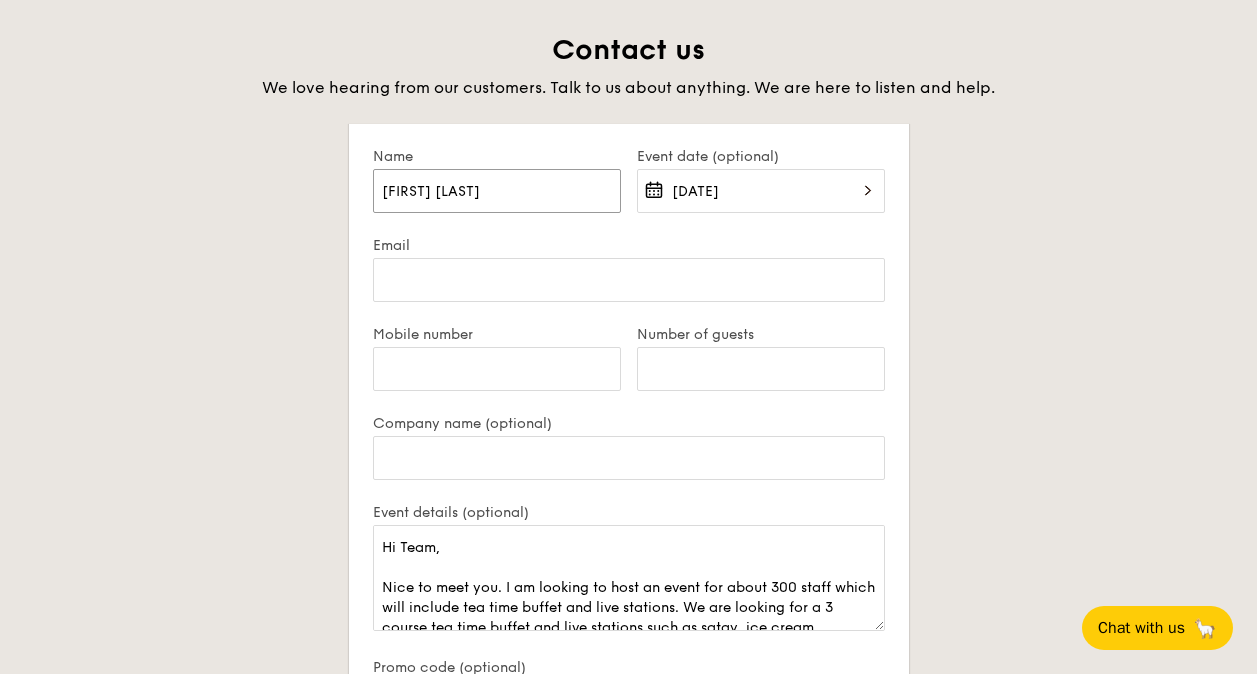 type on "[EMAIL]" 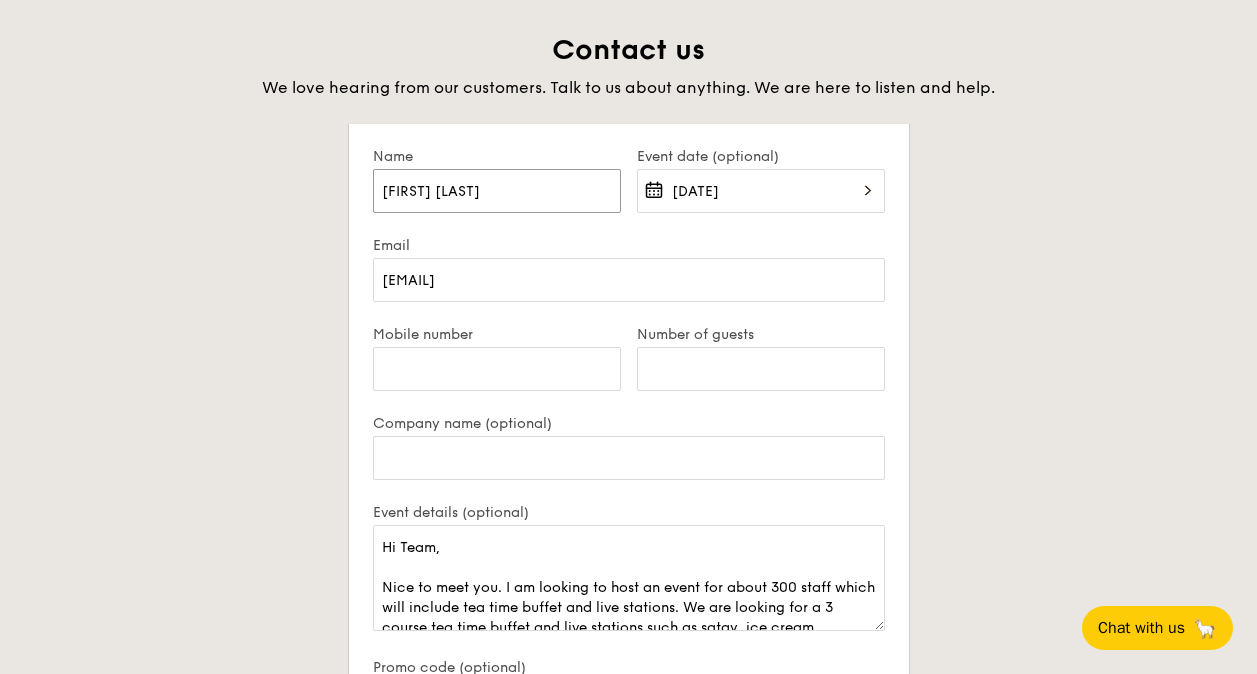 type on "[PHONE]" 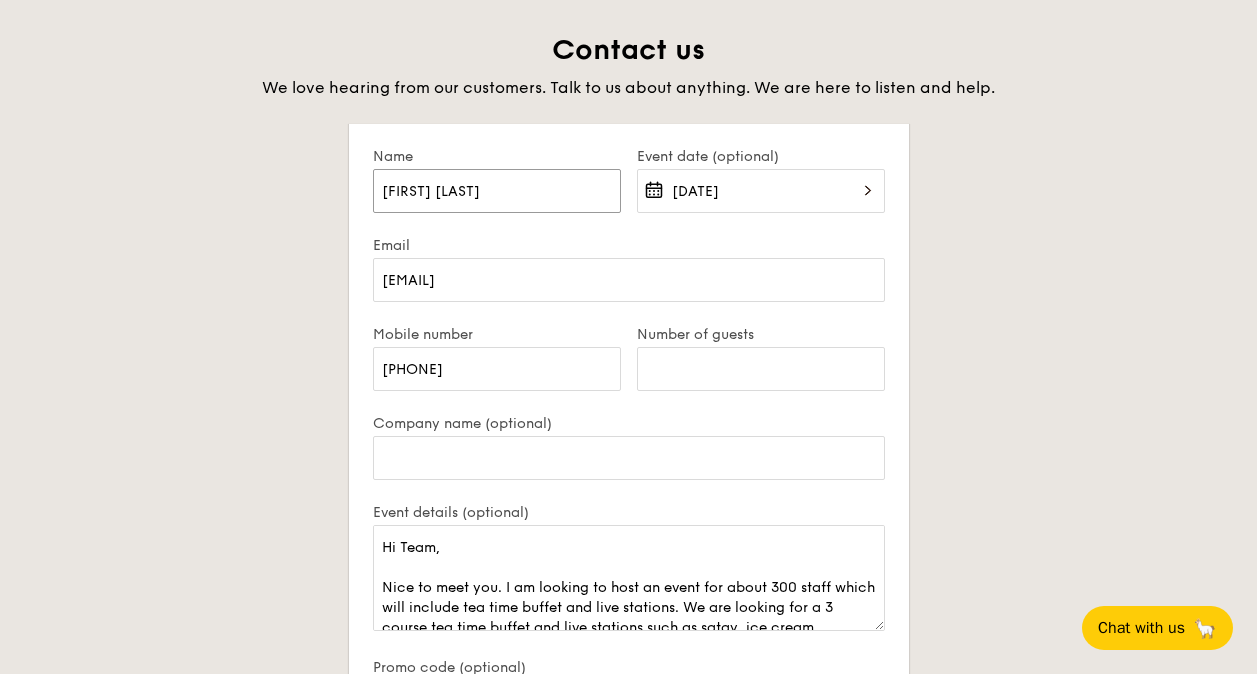 type on "300" 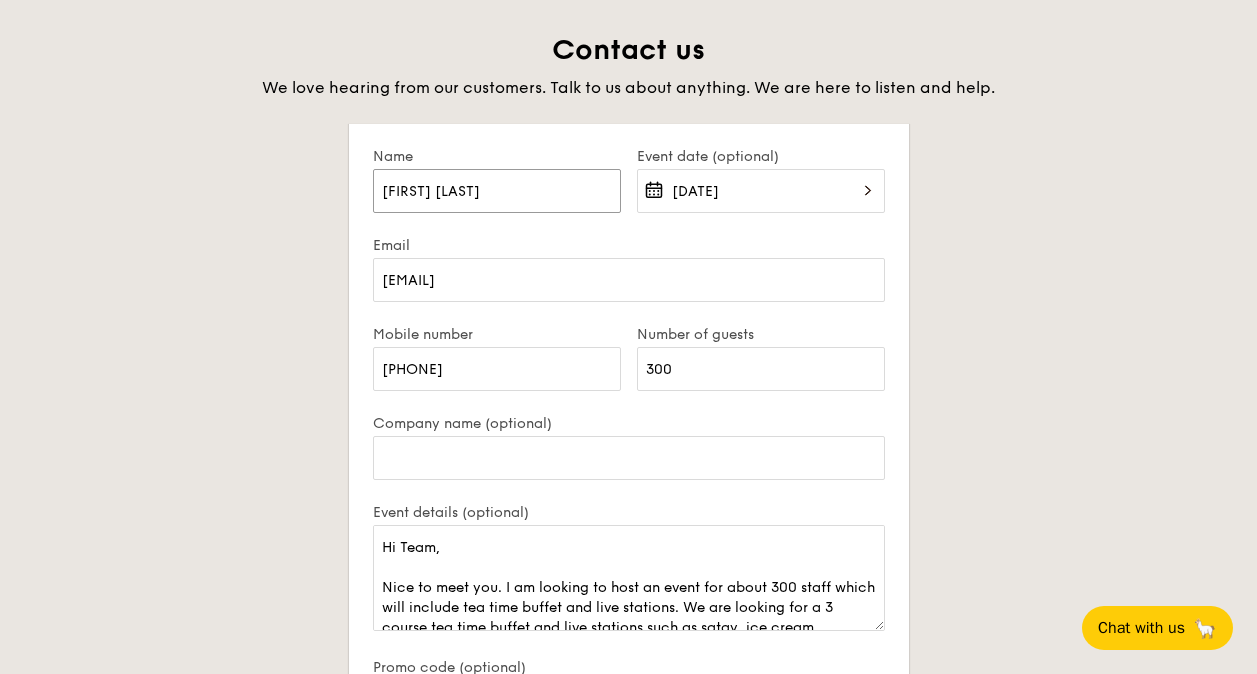 type on "CAAS" 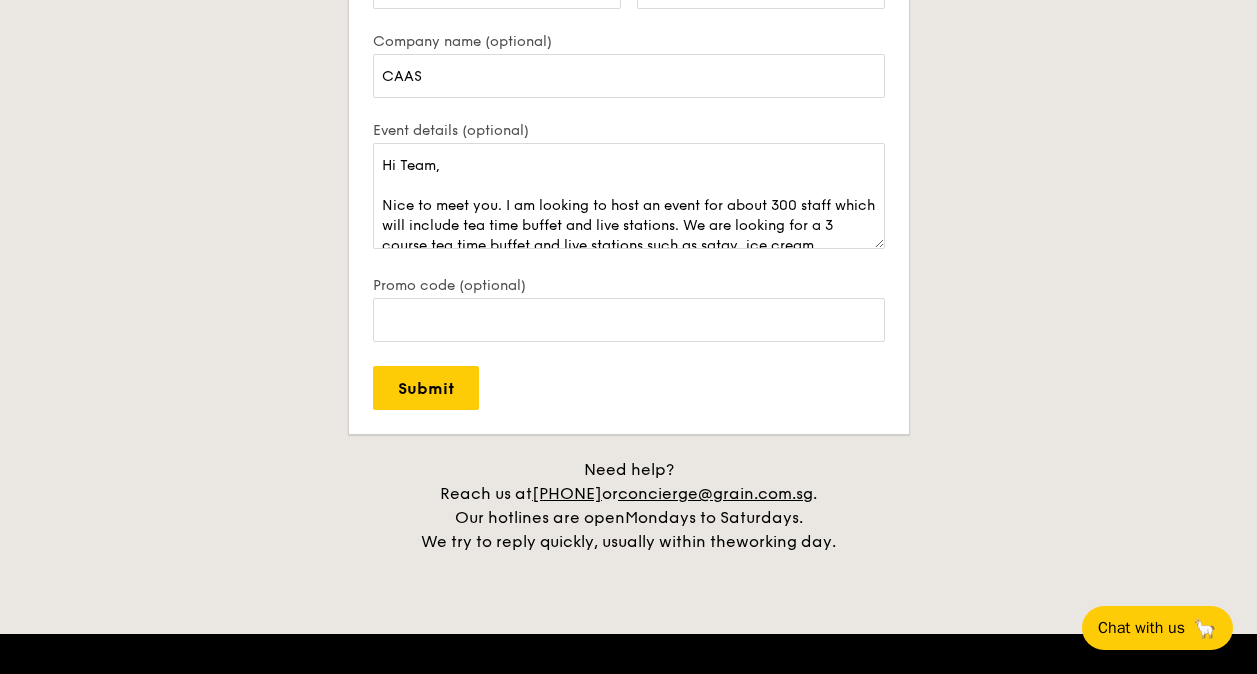 scroll, scrollTop: 4251, scrollLeft: 0, axis: vertical 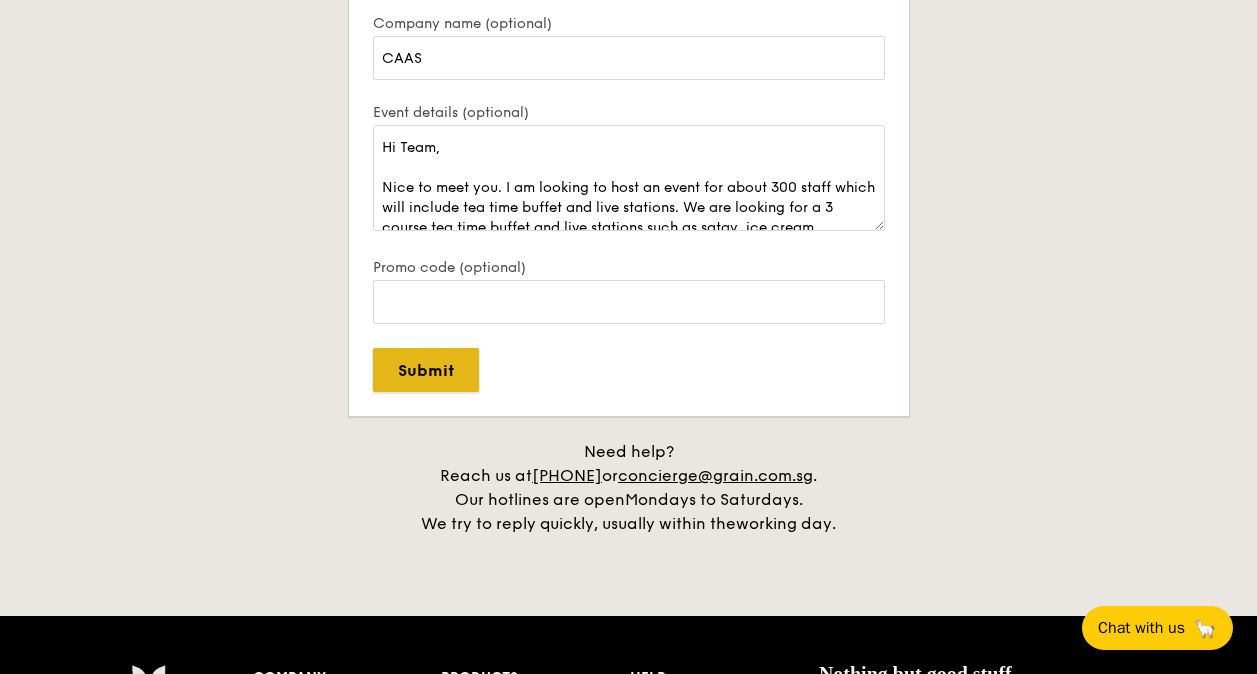 click on "Submit" at bounding box center [426, 370] 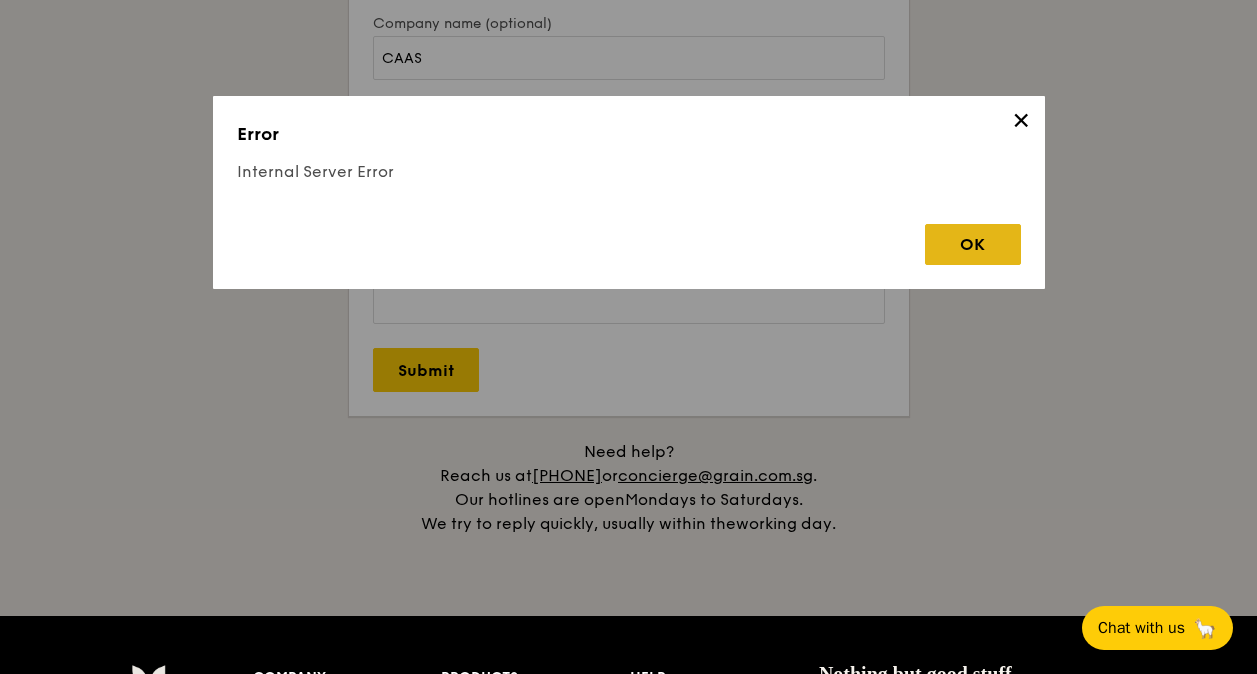 click on "OK" at bounding box center [973, 244] 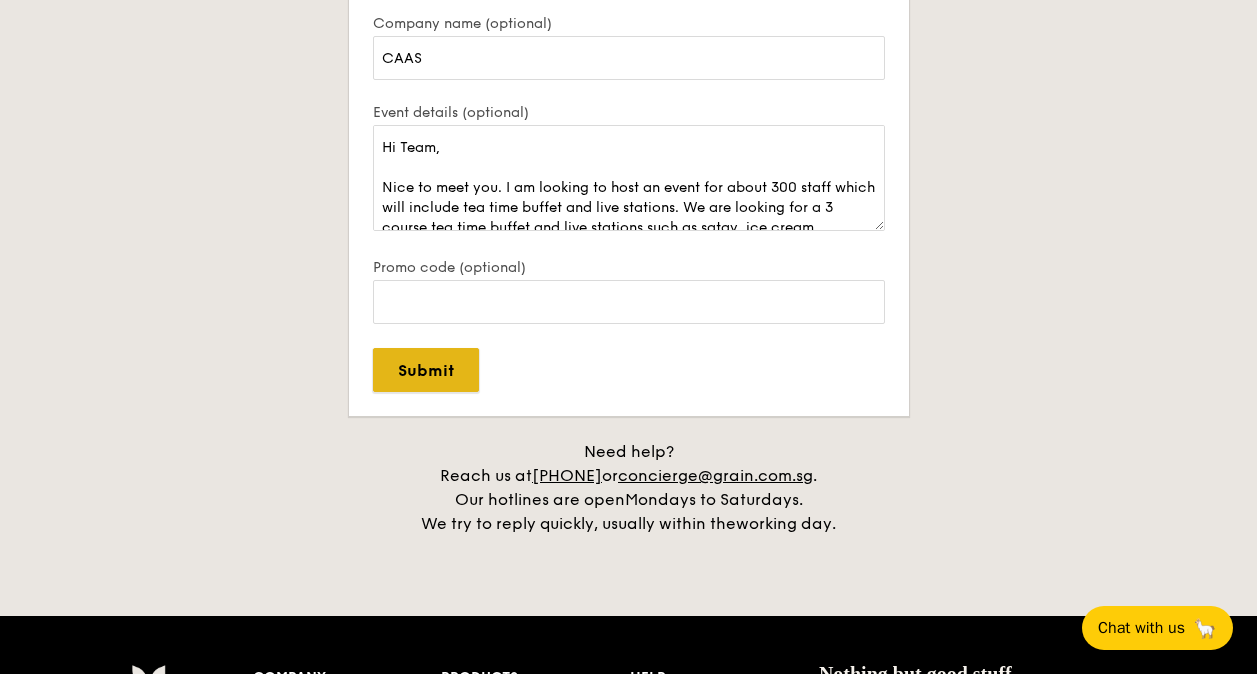 click on "Submit" at bounding box center [426, 370] 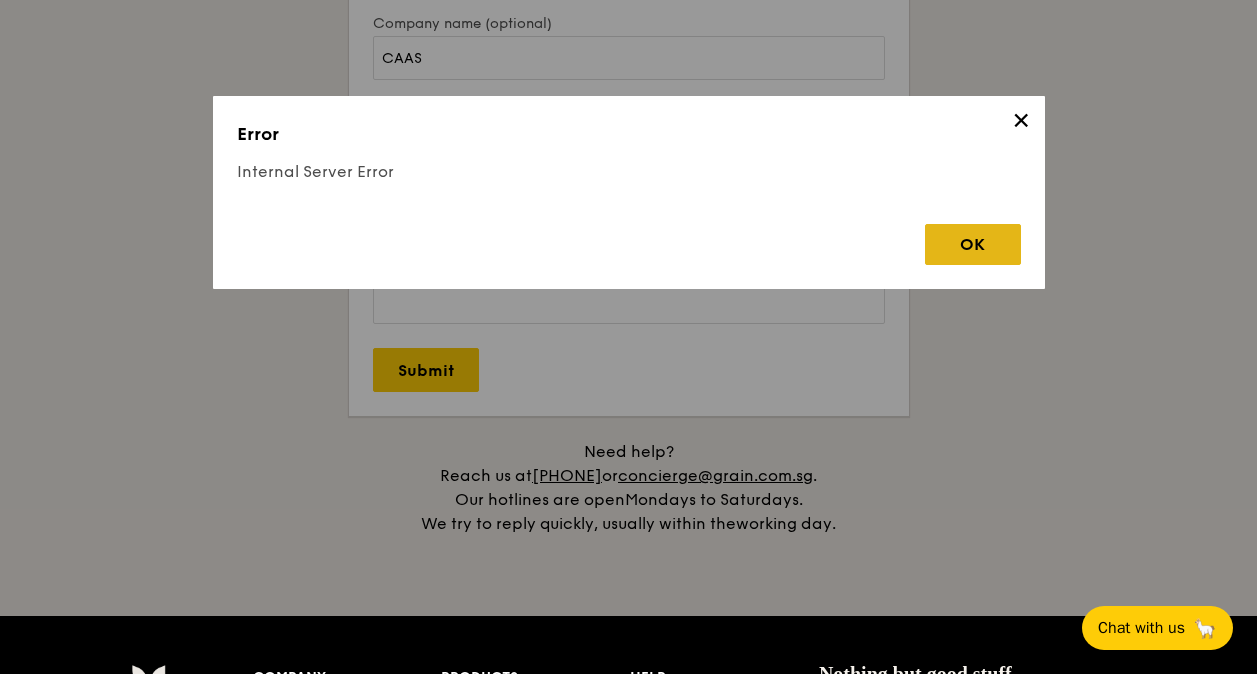 click on "OK" at bounding box center [973, 244] 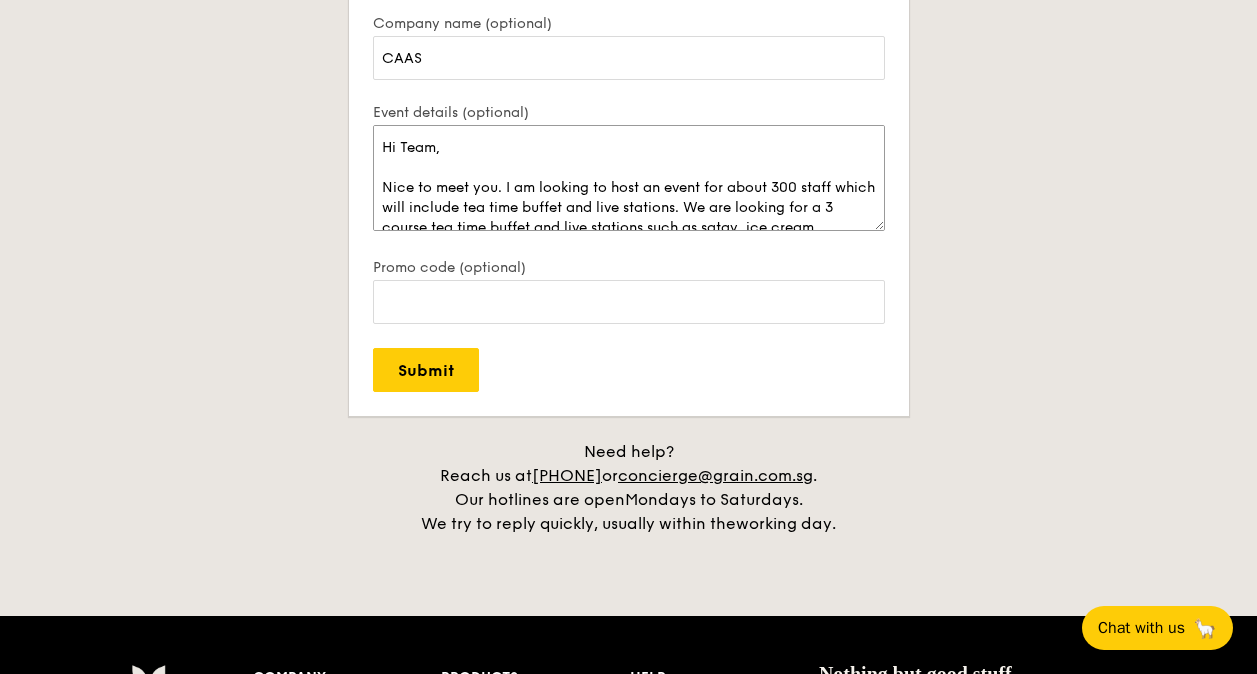 click on "Hi Team,
Nice to meet you. I am looking to host an event for about 300 staff which will include tea time buffet and live stations. We are looking for a 3 course tea time buffet and live stations such as satay, ice cream, coffee/bubble tea, crepe. May I check how much would it cost including transportation costs and manning?
Thank you!" at bounding box center (629, 178) 